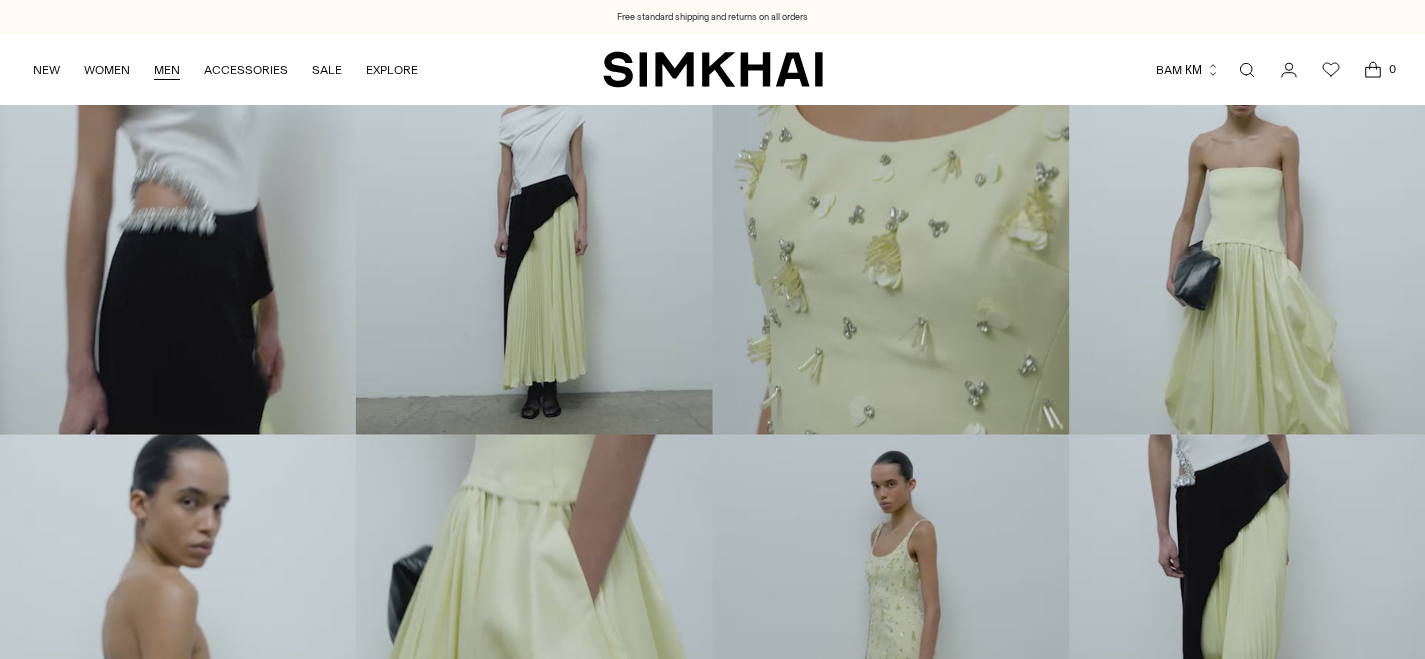 scroll, scrollTop: 0, scrollLeft: 0, axis: both 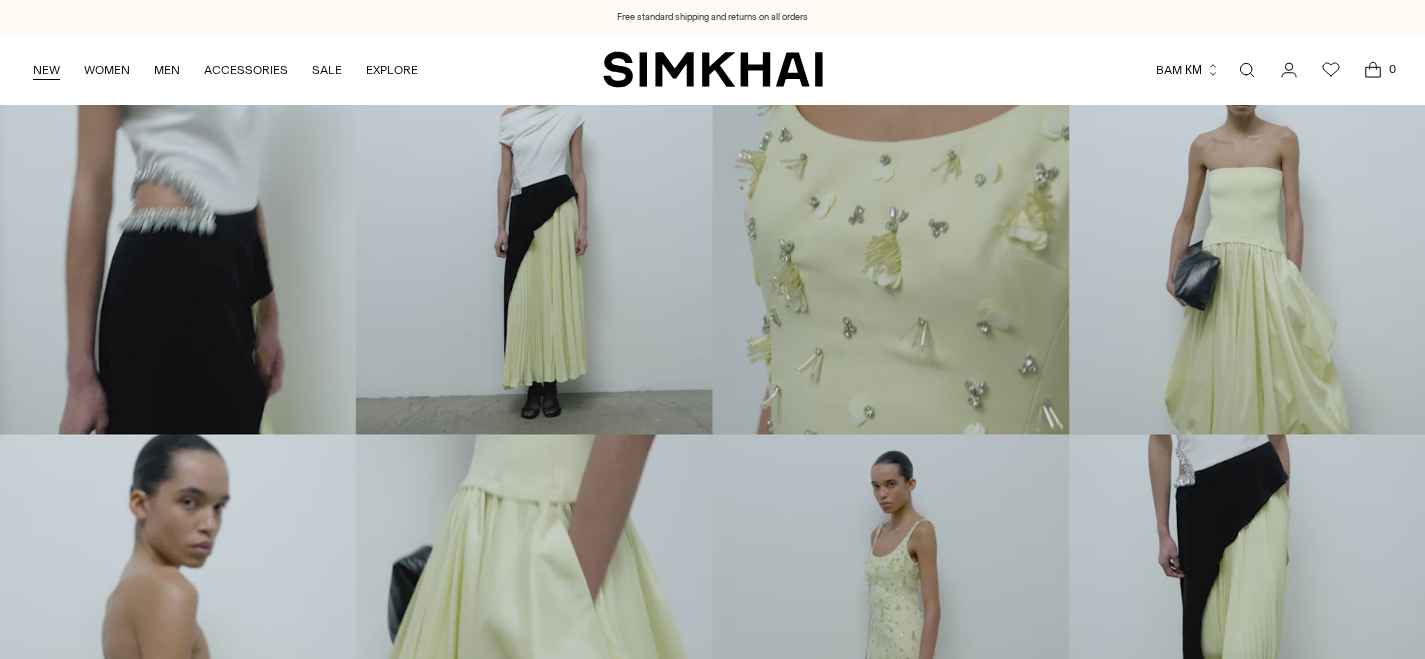 click on "NEW" at bounding box center (46, 70) 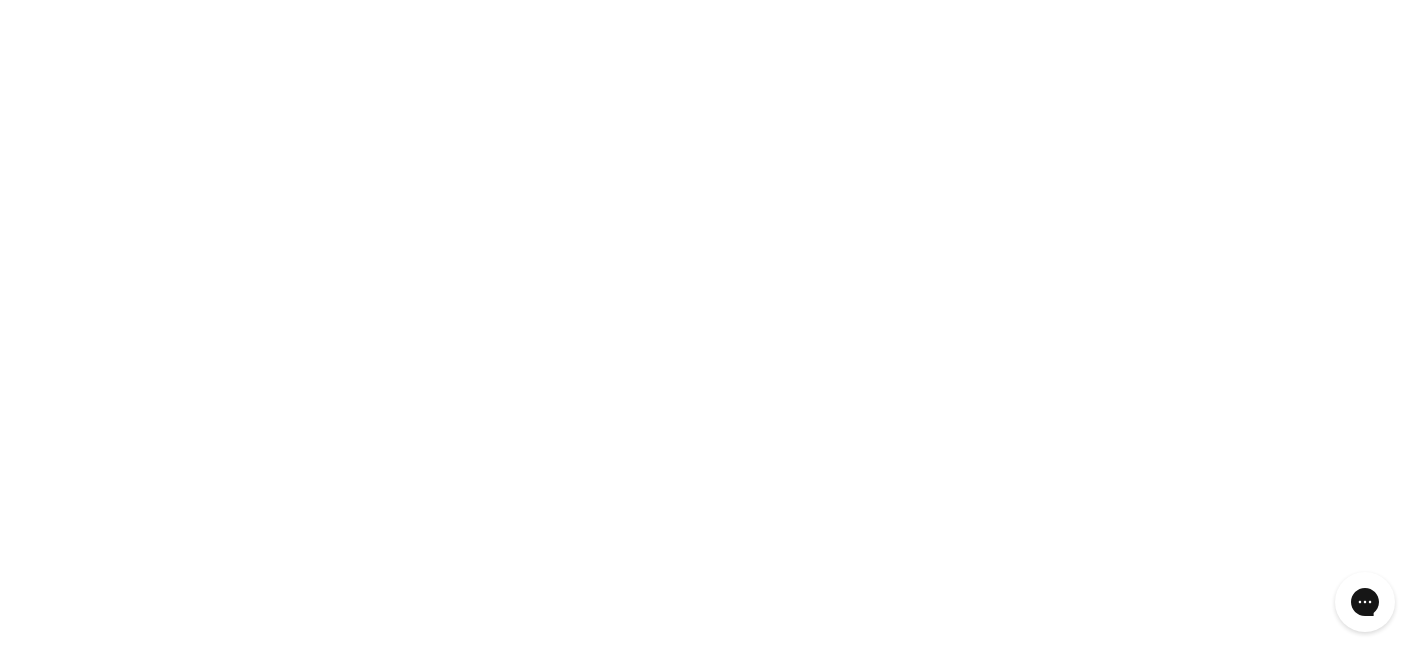scroll, scrollTop: 0, scrollLeft: 0, axis: both 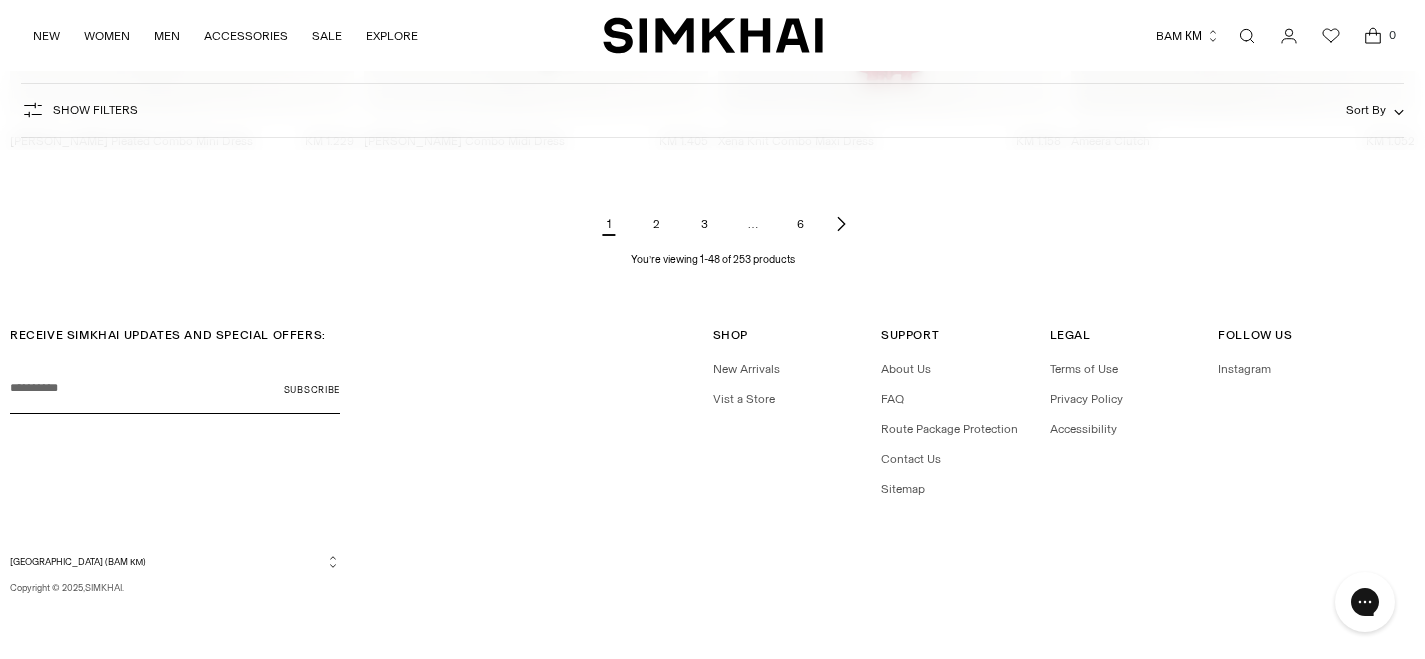 click on "2" at bounding box center [657, 224] 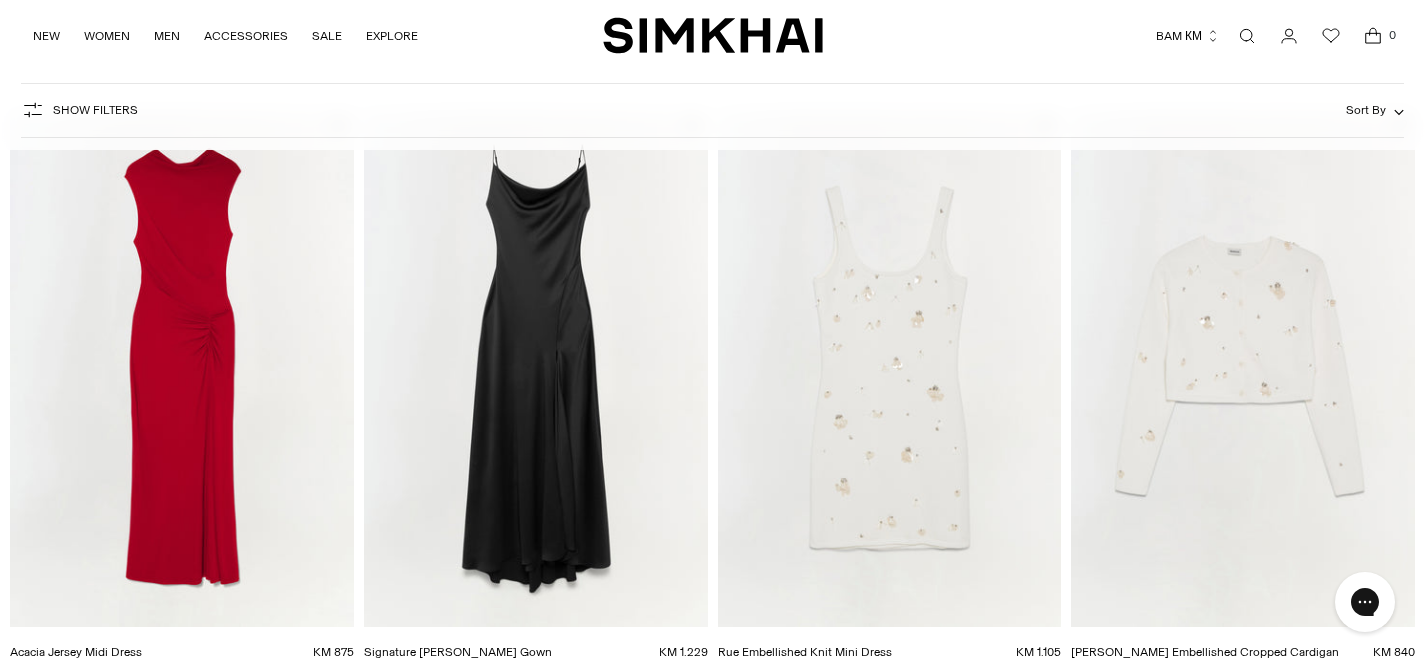 scroll, scrollTop: 1439, scrollLeft: 0, axis: vertical 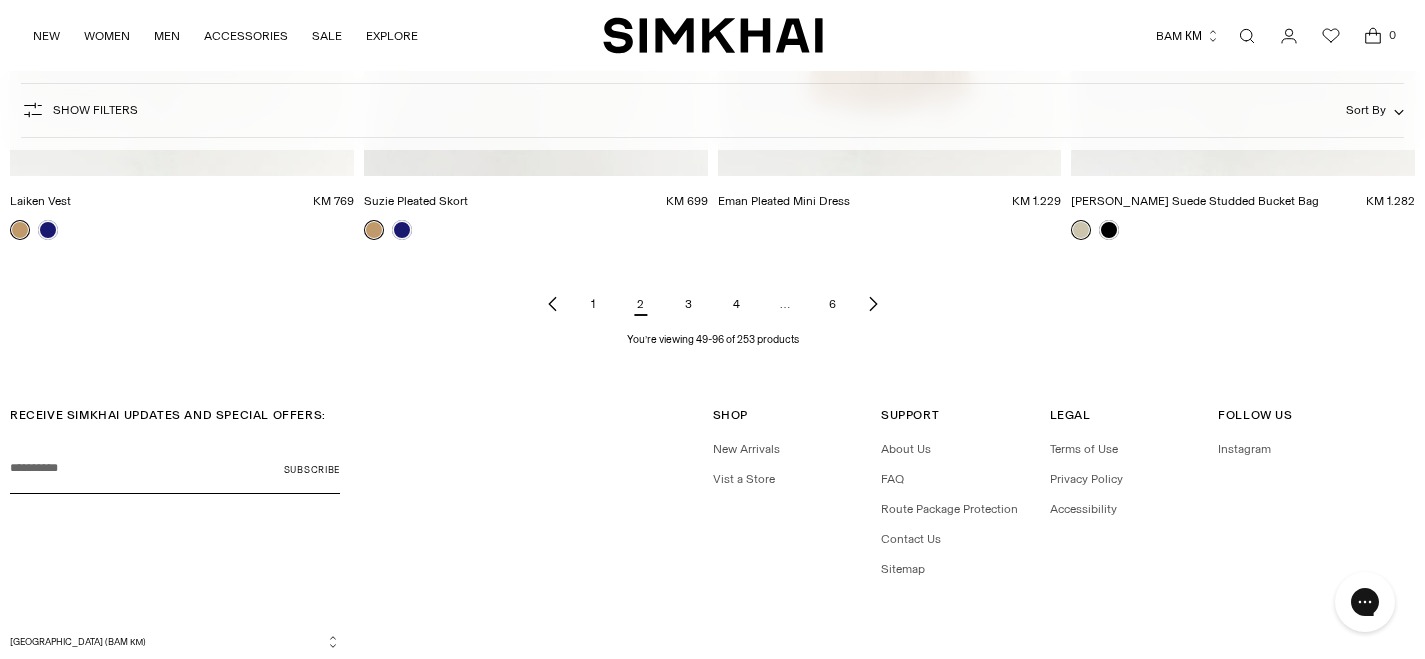 click on "3" at bounding box center [689, 304] 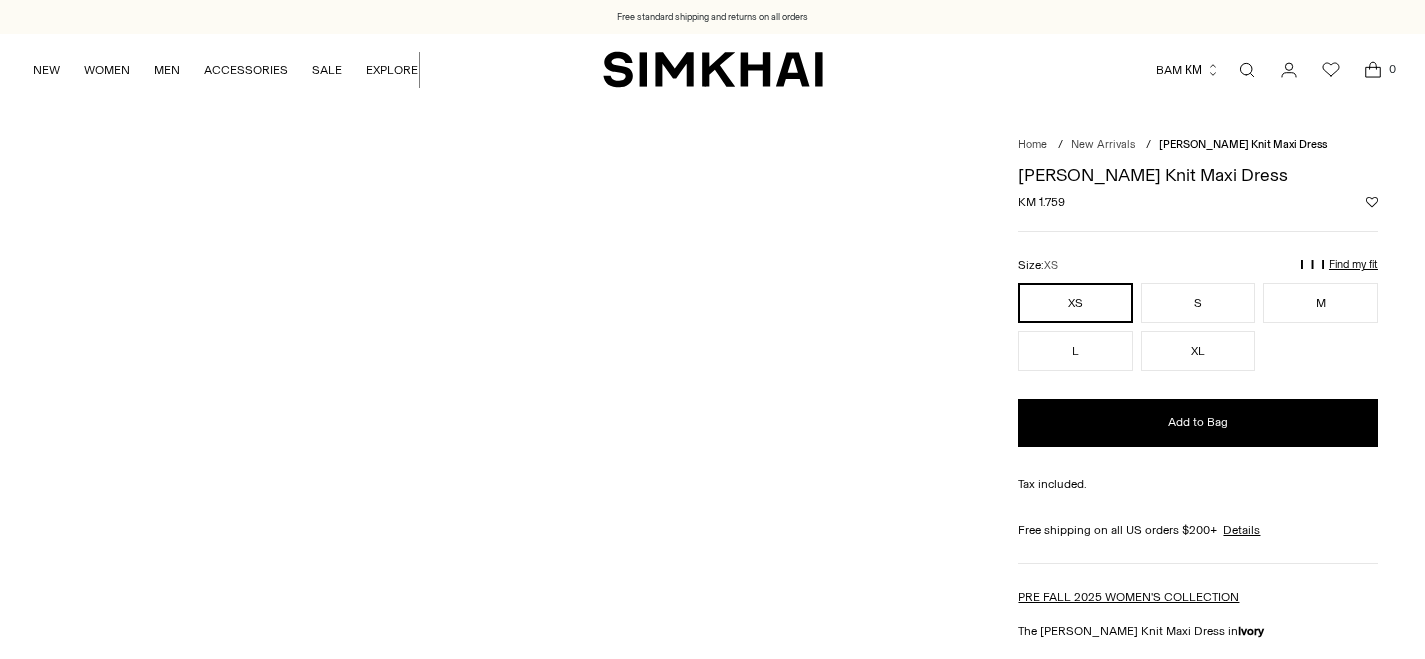 scroll, scrollTop: 0, scrollLeft: 0, axis: both 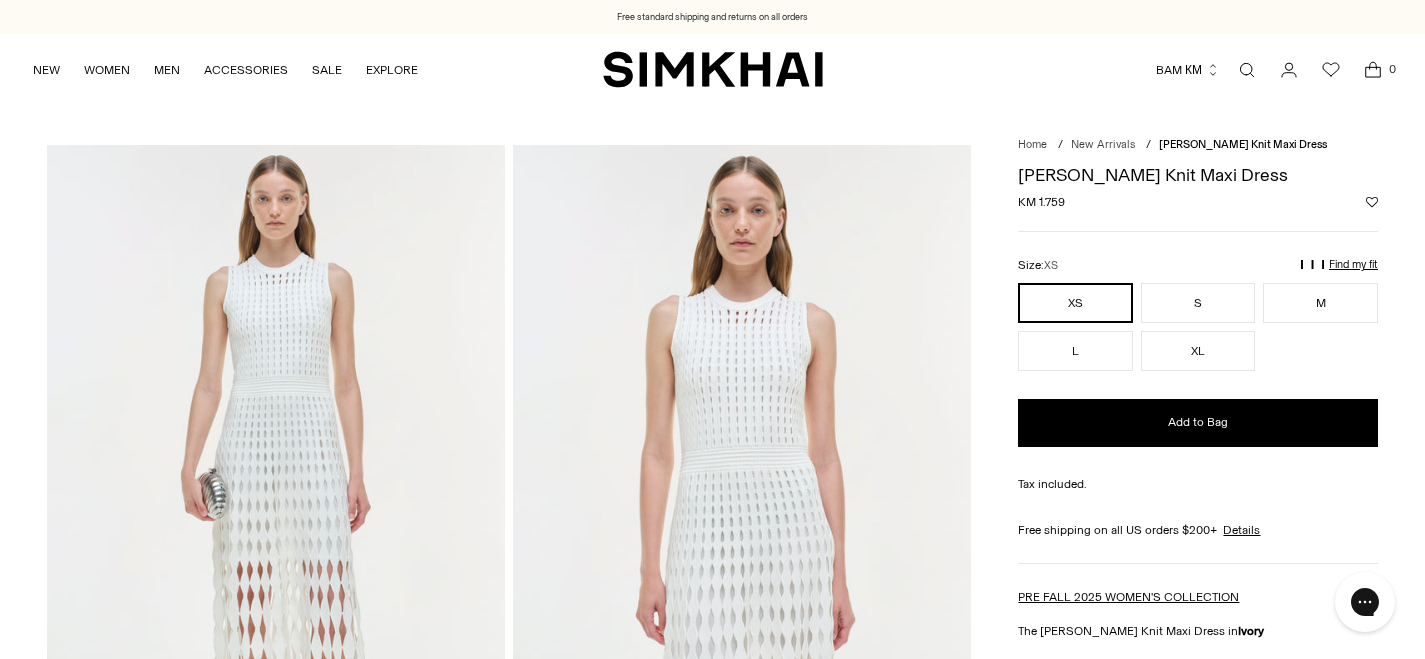 click at bounding box center (742, 488) 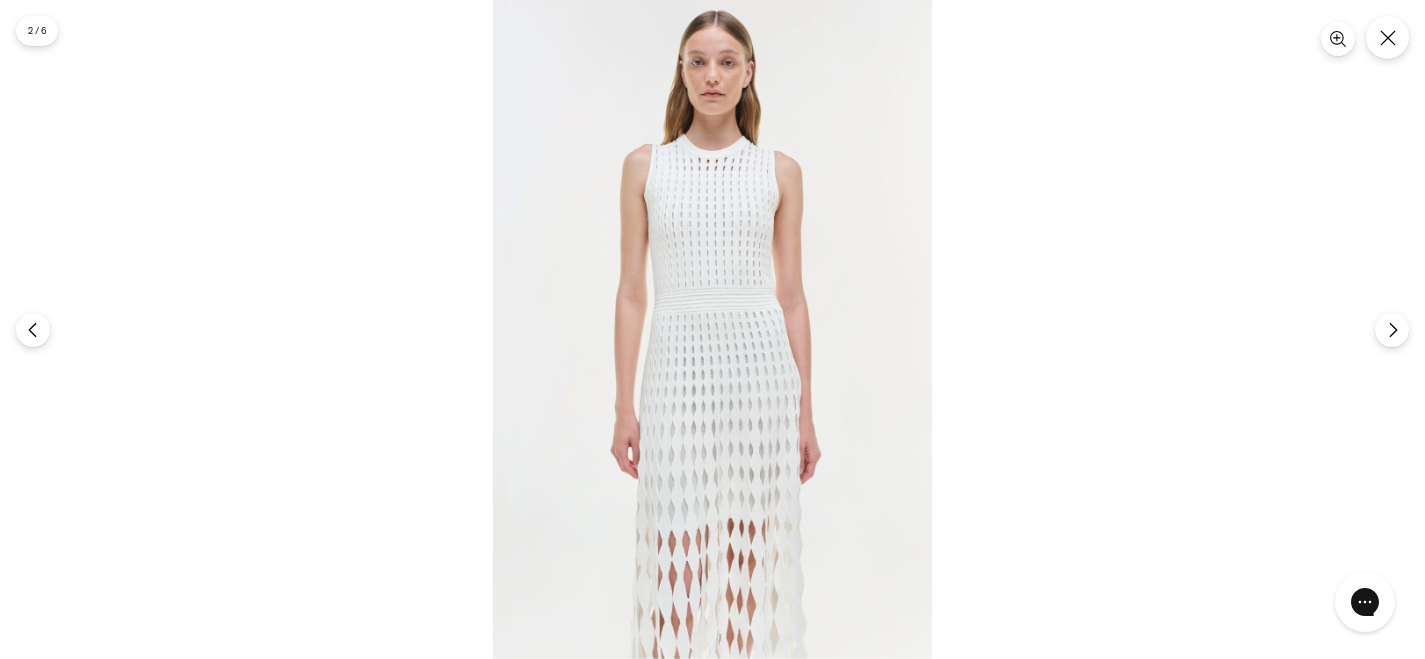click at bounding box center [712, 329] 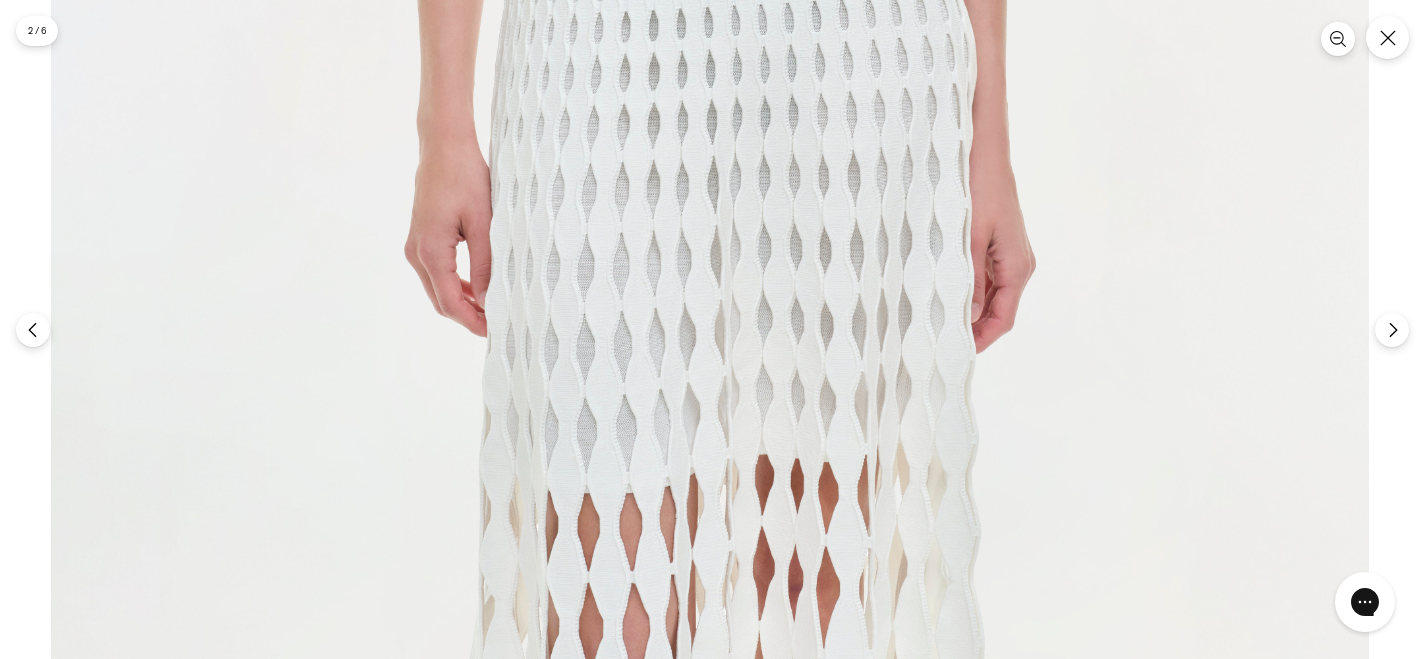 click at bounding box center (710, -112) 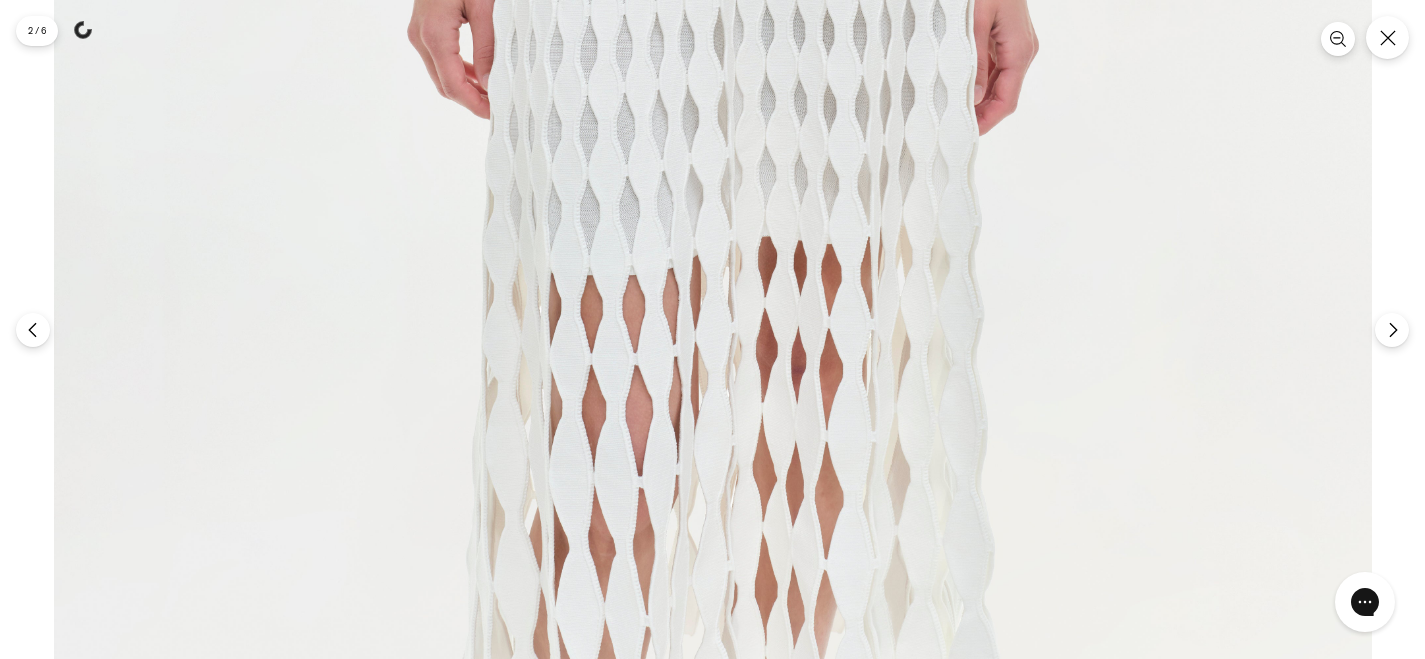 click at bounding box center [713, -330] 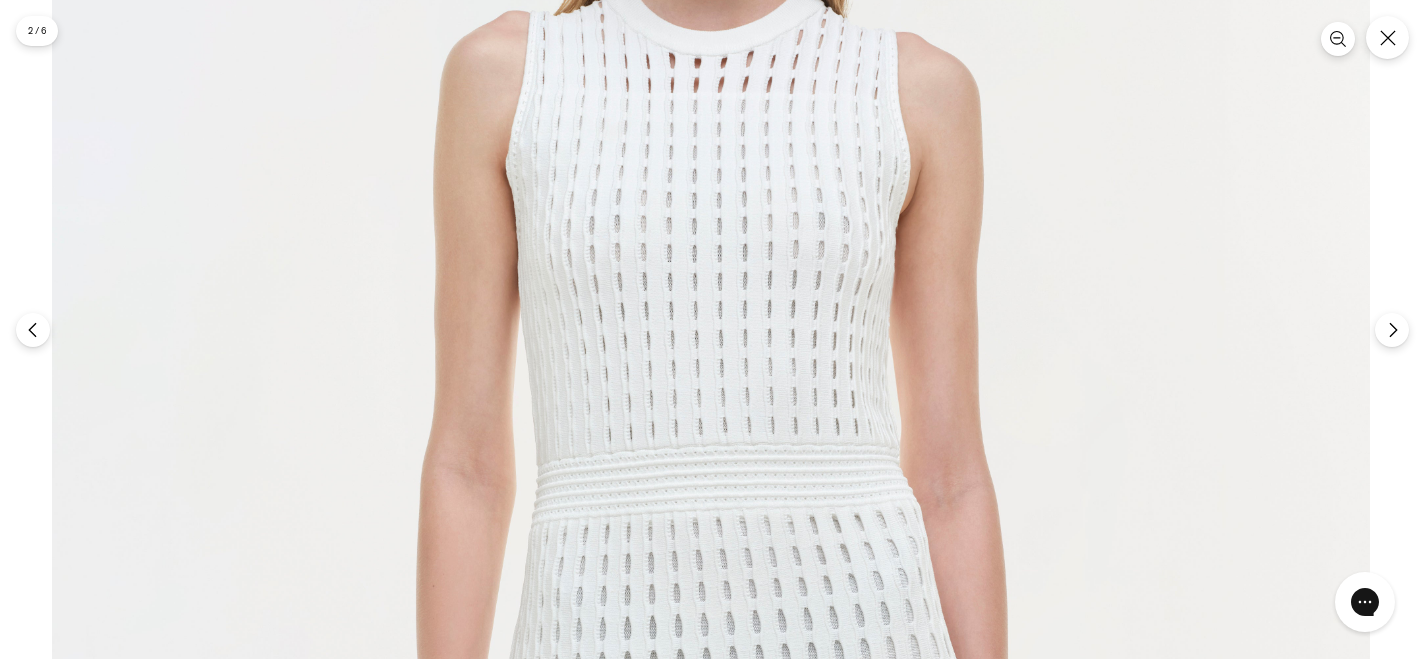 click at bounding box center [711, 567] 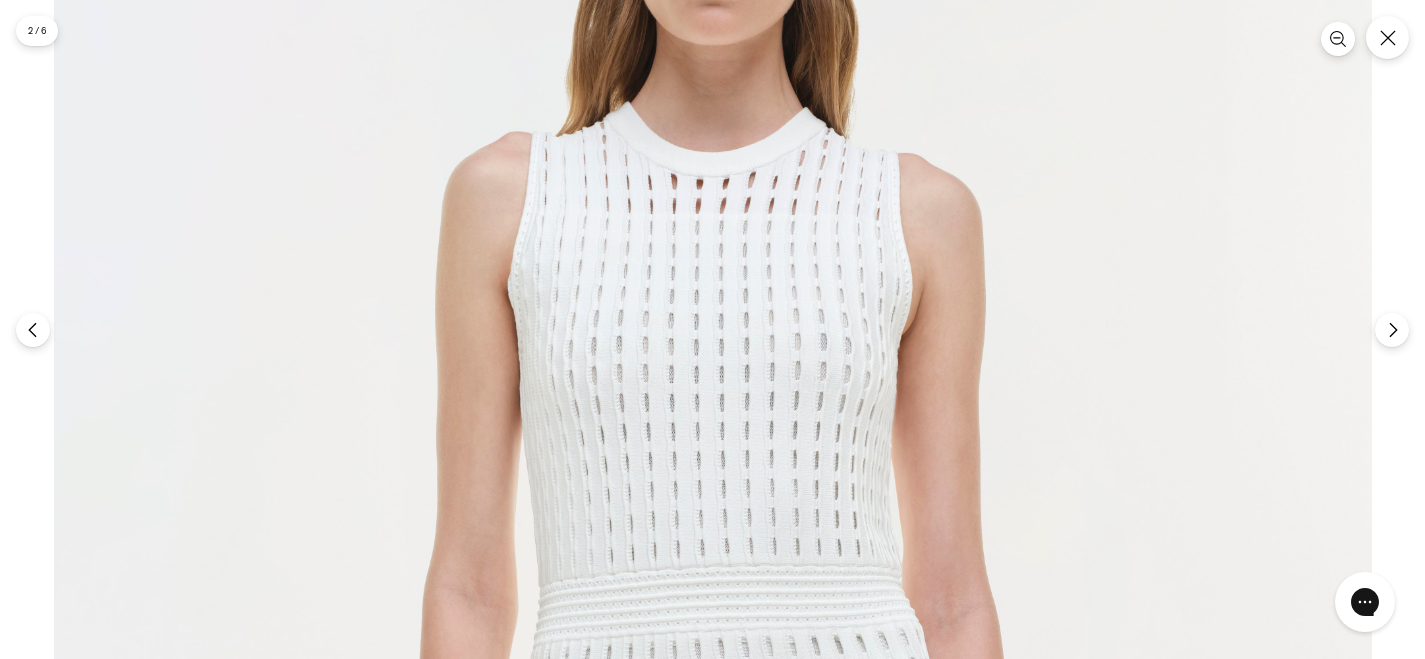 click at bounding box center [713, 688] 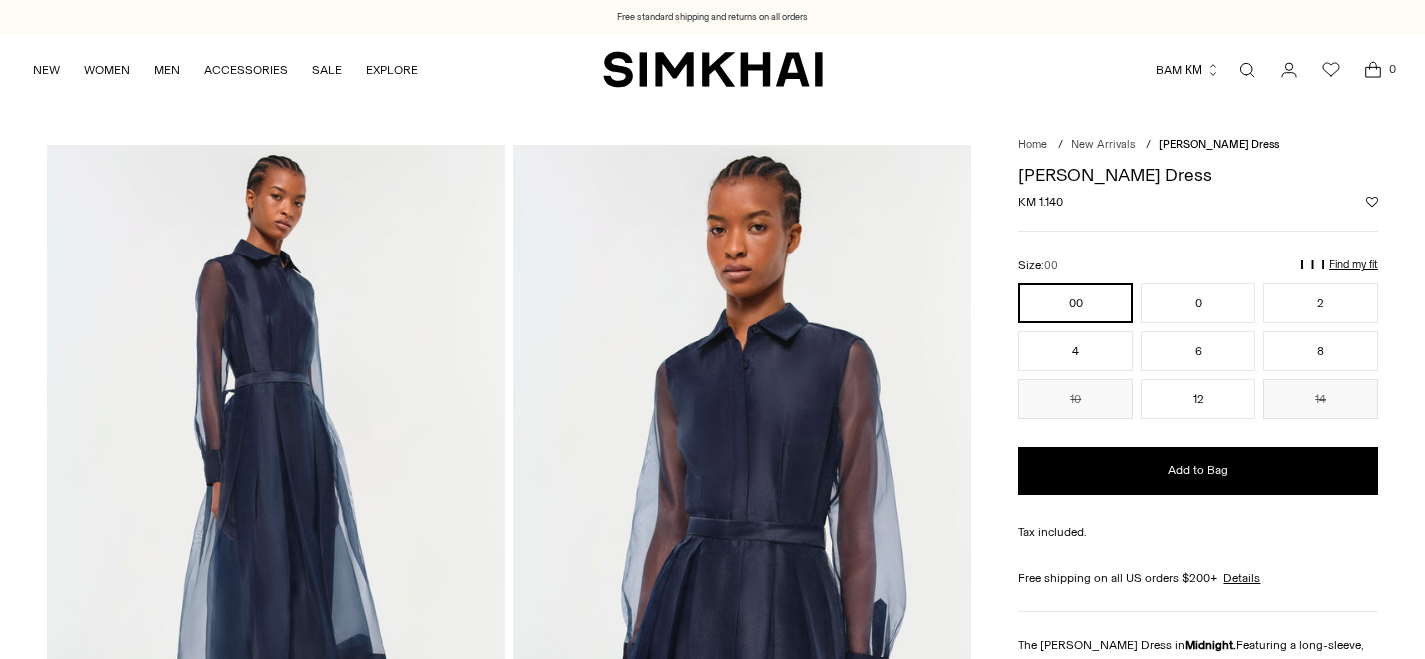scroll, scrollTop: 0, scrollLeft: 0, axis: both 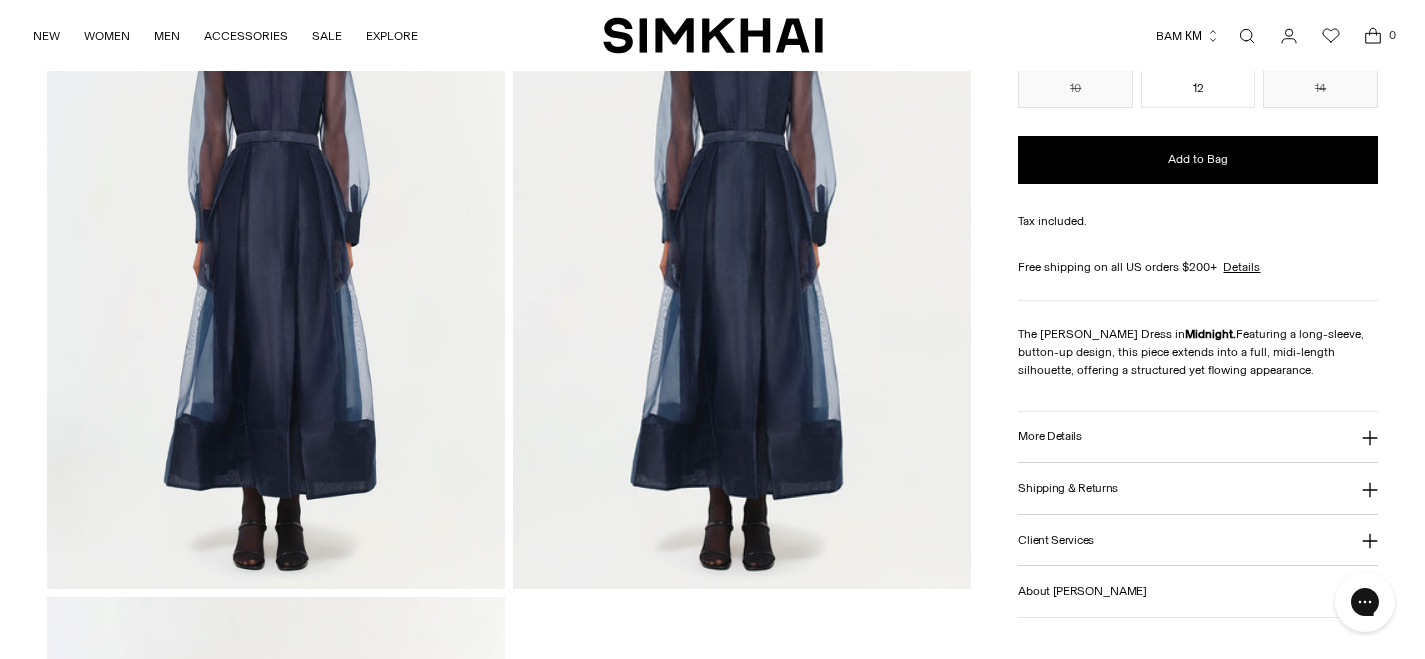click at bounding box center (276, 245) 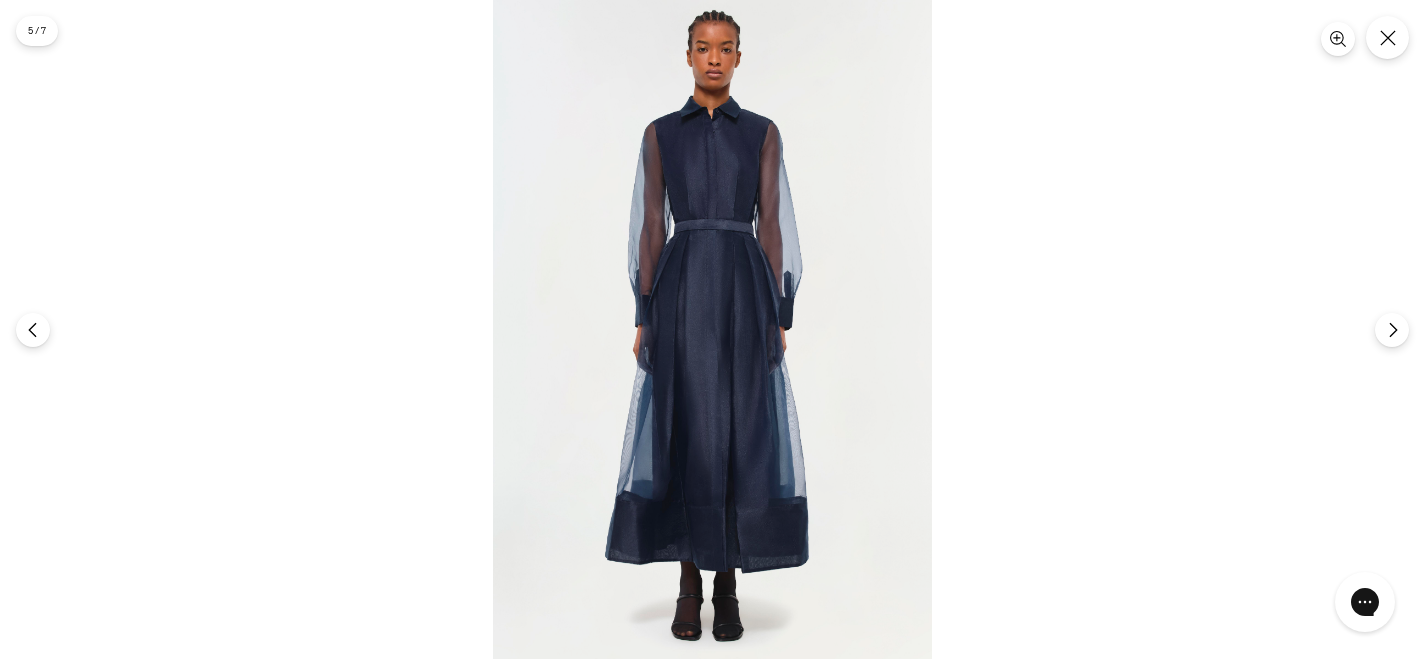 click at bounding box center (712, 329) 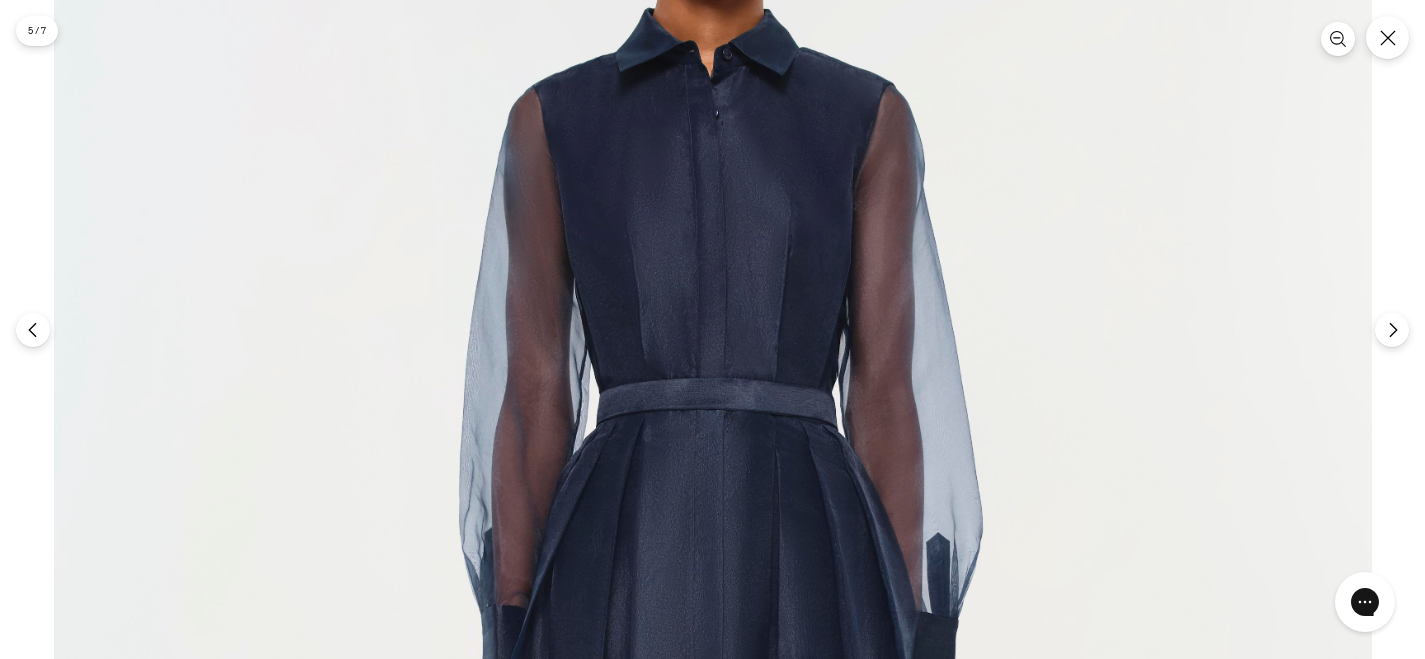 click at bounding box center [713, 709] 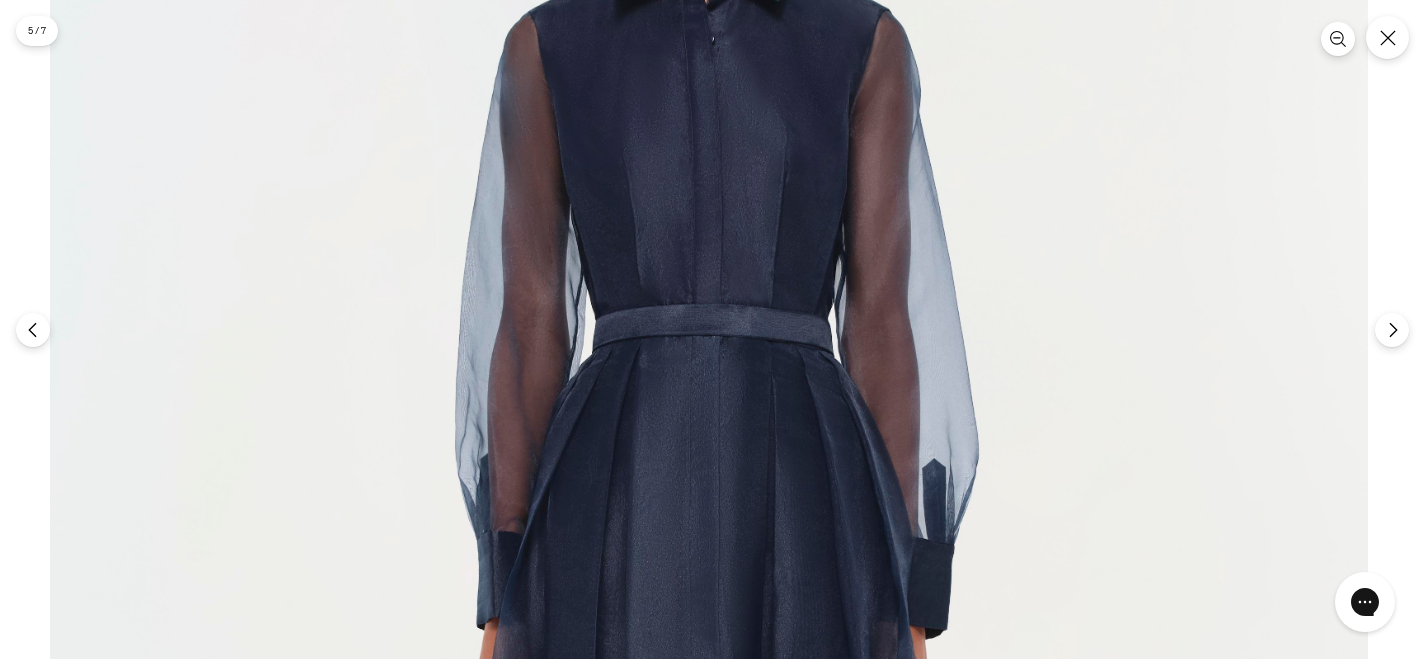click at bounding box center (709, 635) 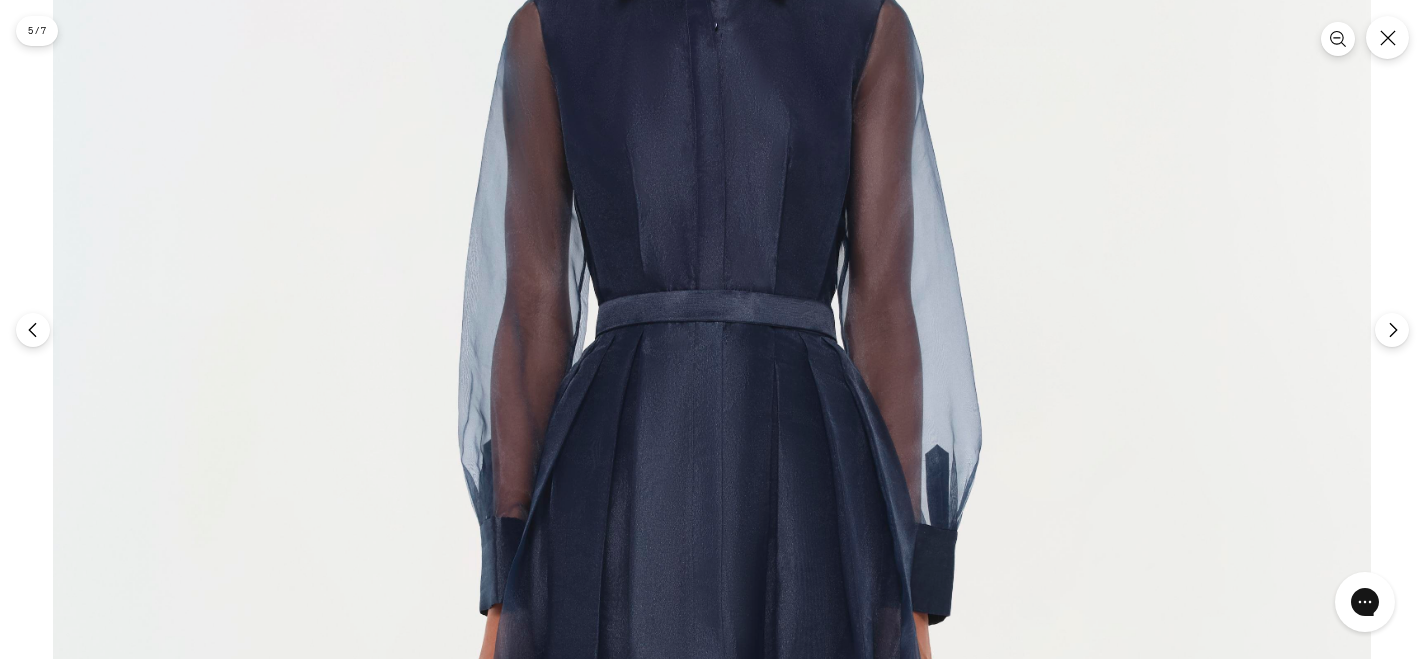 click at bounding box center (712, 621) 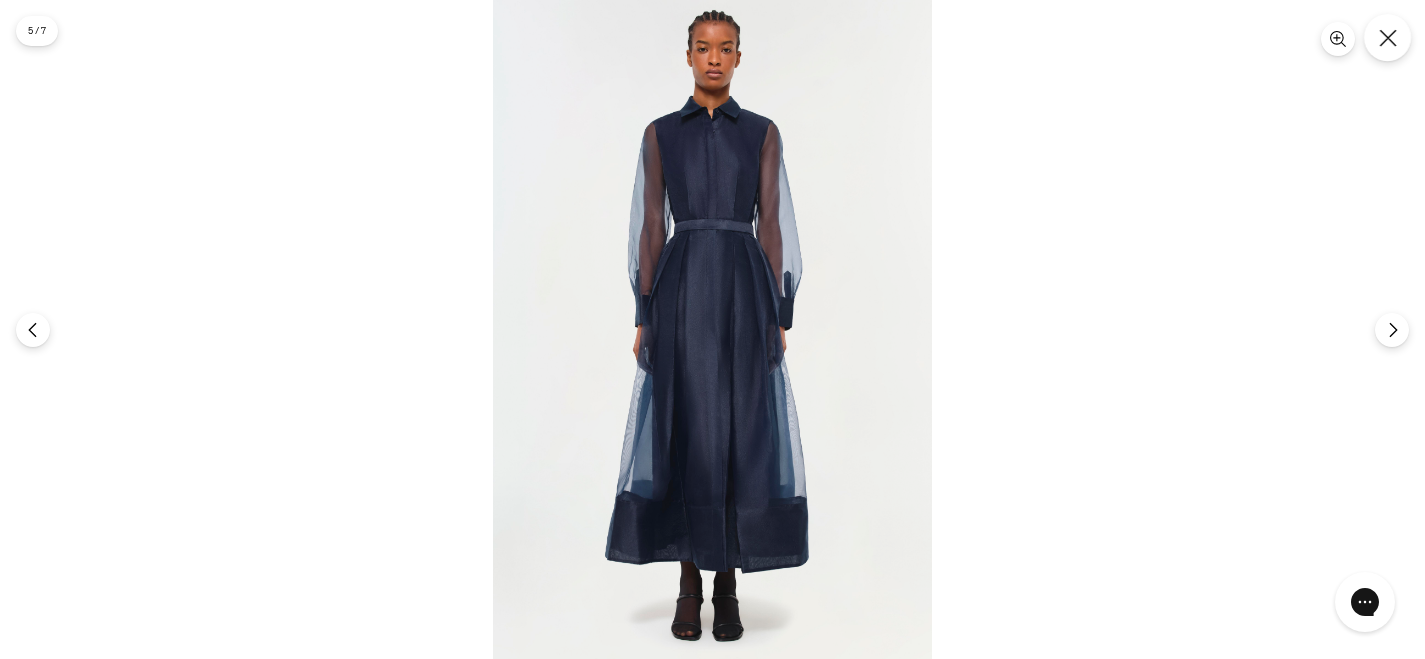 click at bounding box center (1387, 37) 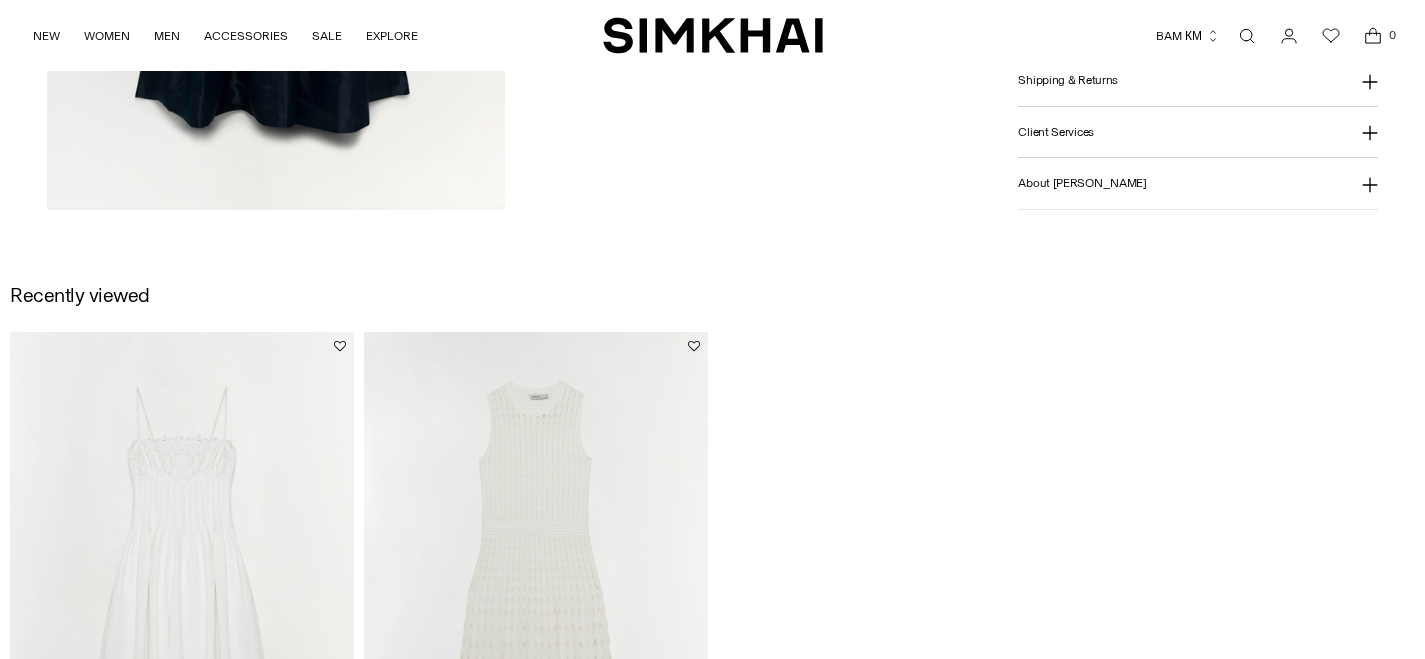 scroll, scrollTop: 3032, scrollLeft: 0, axis: vertical 